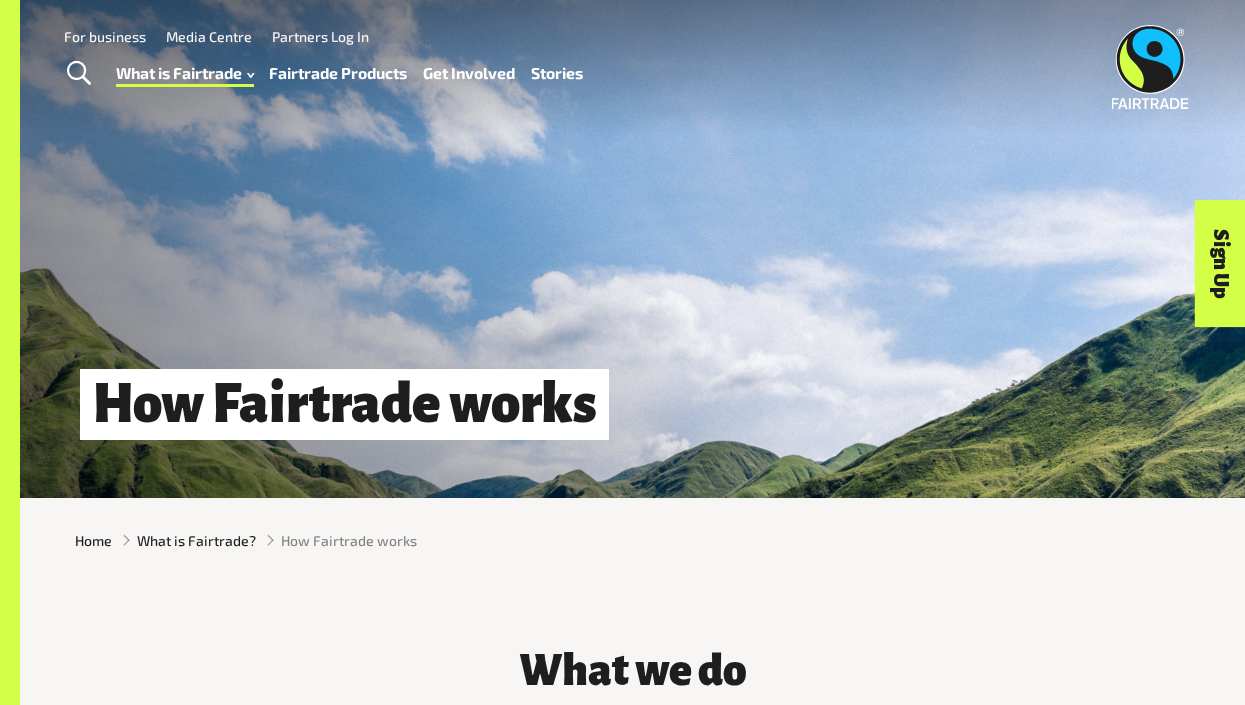 scroll, scrollTop: 0, scrollLeft: 0, axis: both 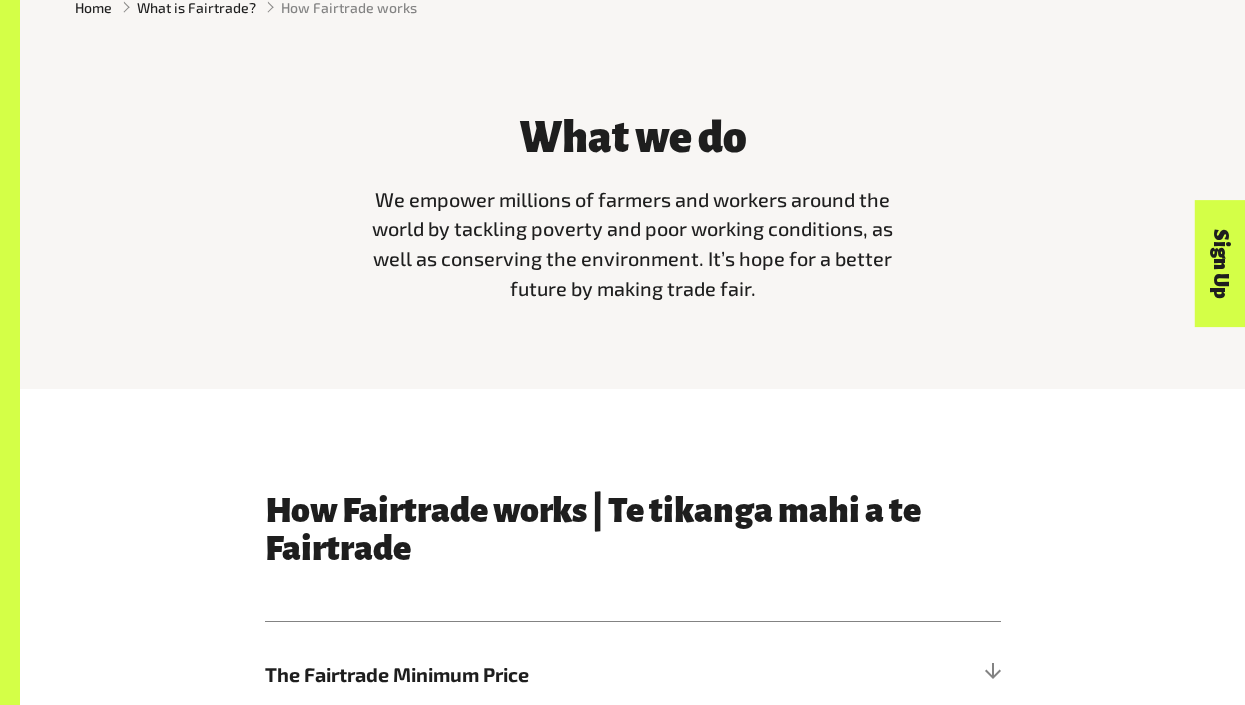 click on "We empower millions of farmers and workers around the world by tackling poverty and poor working conditions, as well as conserving the environment. It’s hope for a better future by making trade fair." at bounding box center (632, 243) 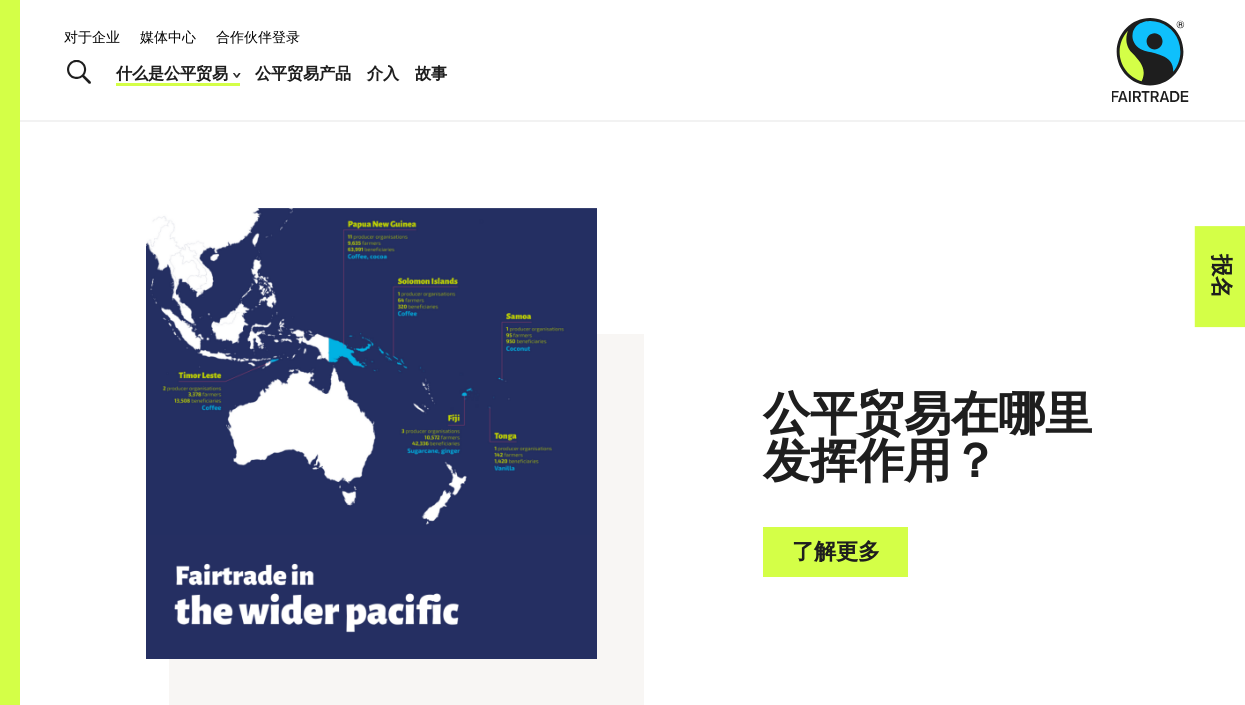 scroll, scrollTop: 3570, scrollLeft: 0, axis: vertical 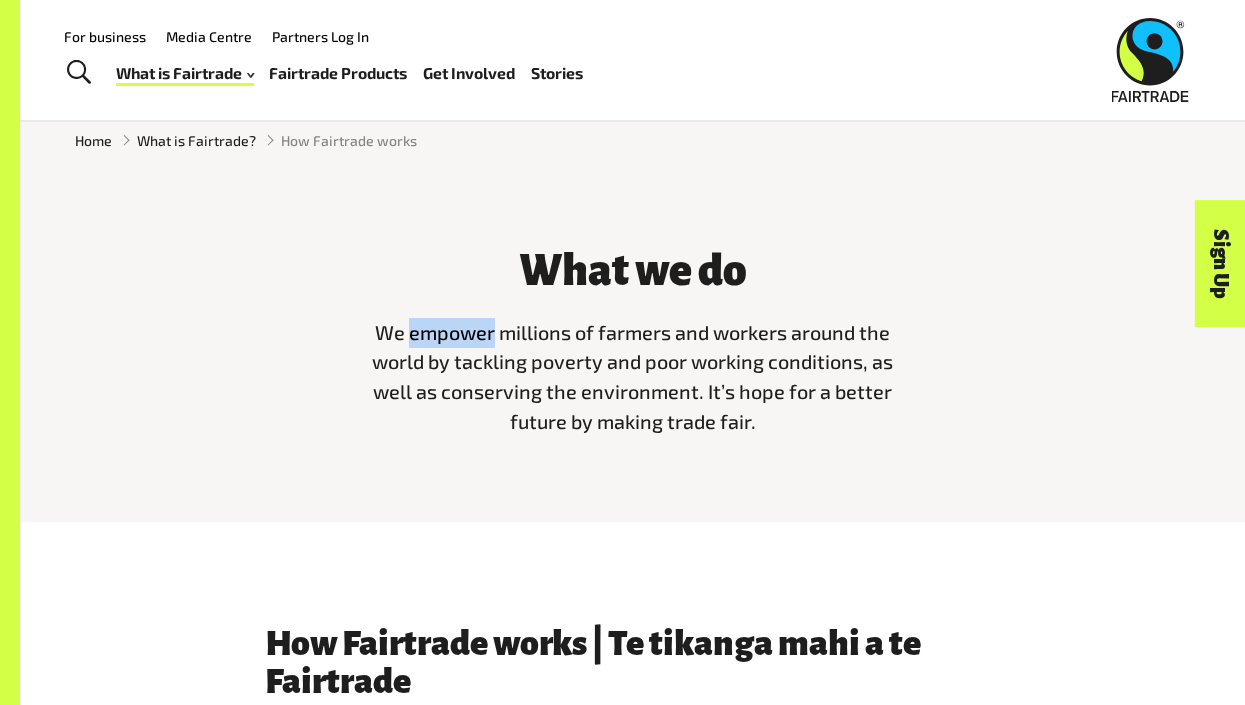 drag, startPoint x: 410, startPoint y: 340, endPoint x: 491, endPoint y: 342, distance: 81.02469 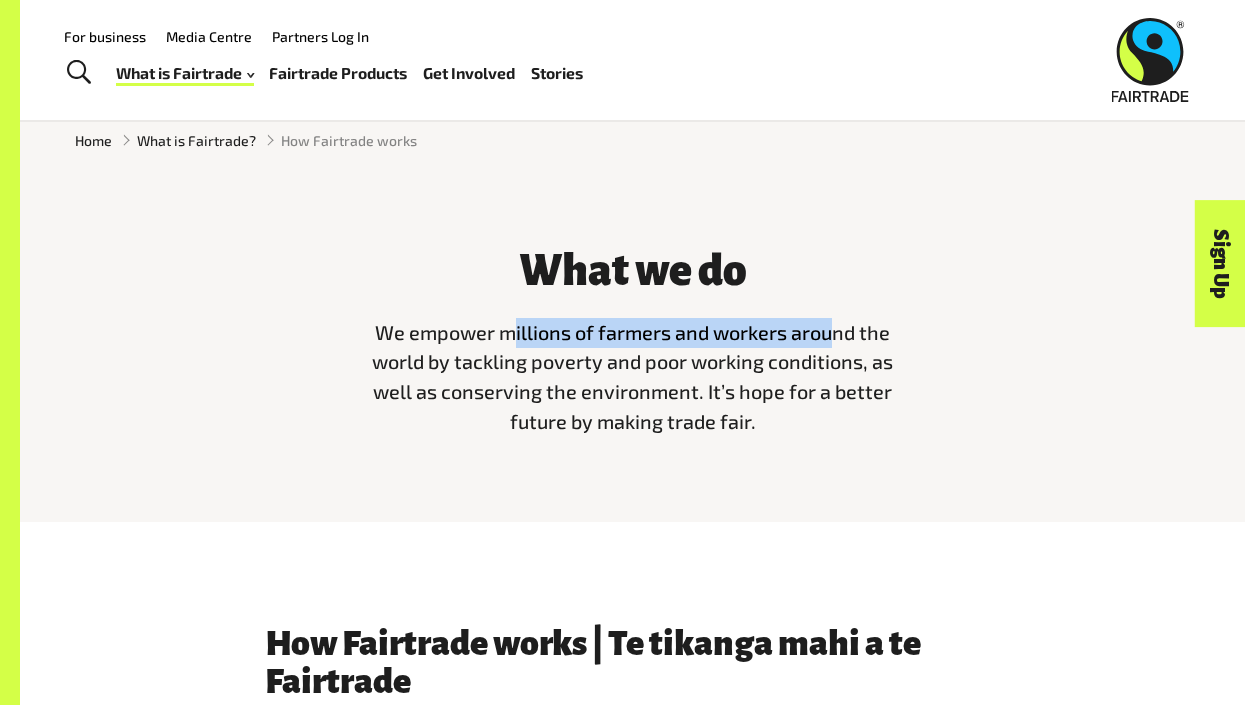 drag, startPoint x: 511, startPoint y: 345, endPoint x: 832, endPoint y: 340, distance: 321.03894 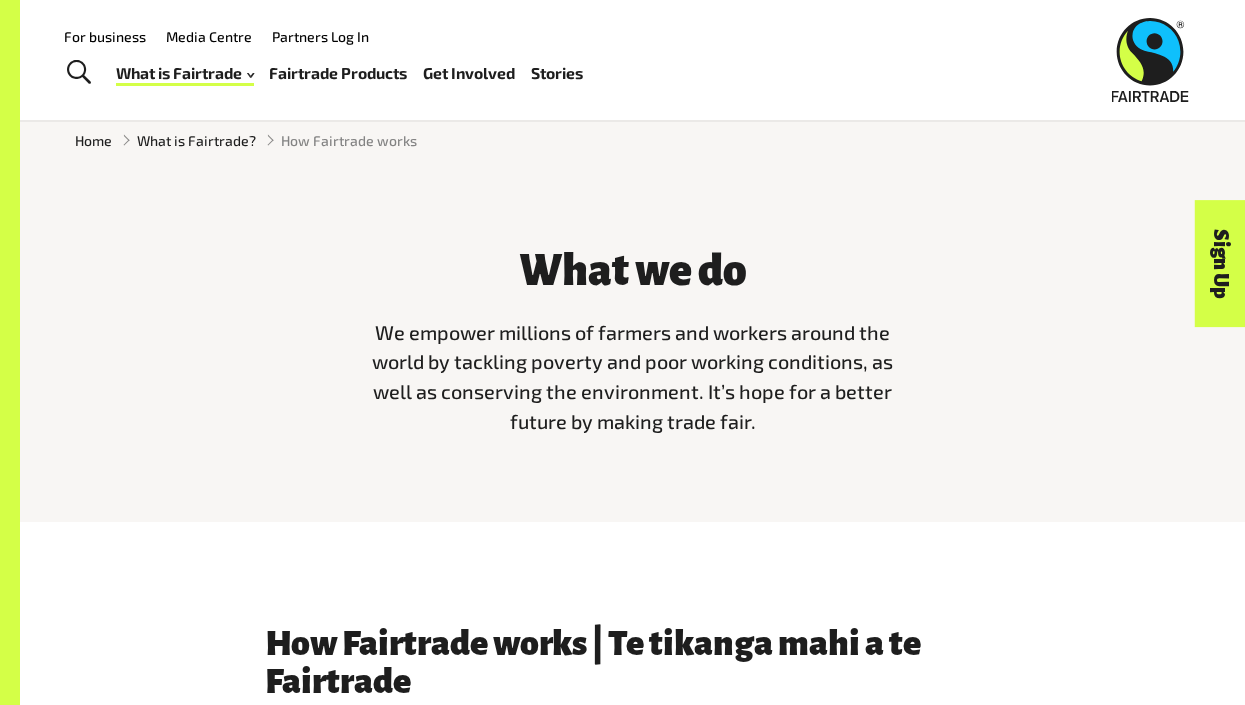 click on "We empower millions of farmers and workers around the world by tackling poverty and poor working conditions, as well as conserving the environment. It’s hope for a better future by making trade fair." at bounding box center (632, 376) 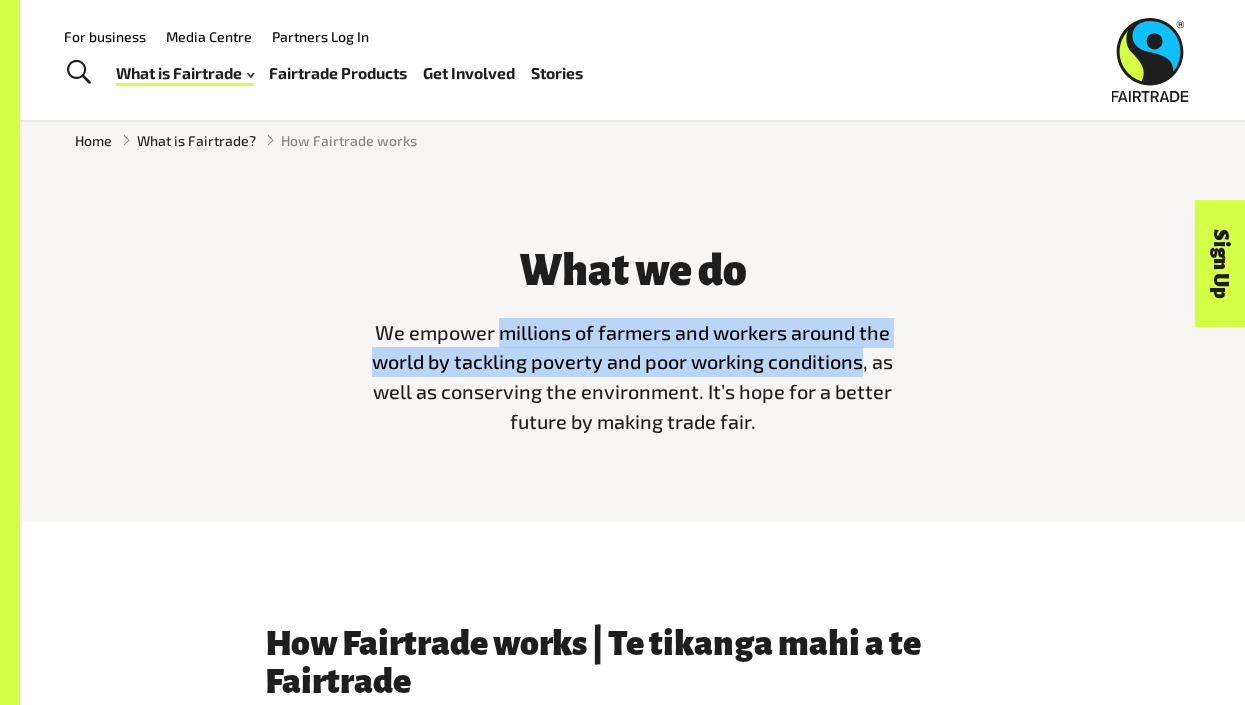 drag, startPoint x: 497, startPoint y: 342, endPoint x: 859, endPoint y: 368, distance: 362.9325 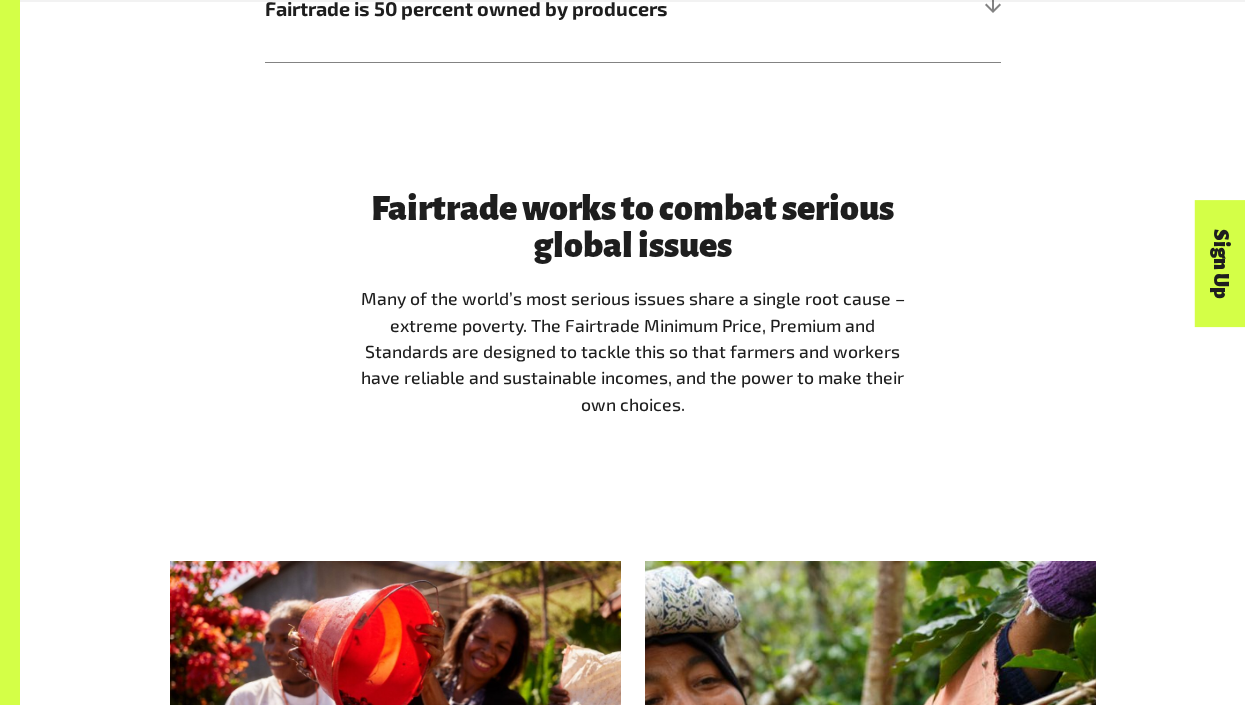 scroll, scrollTop: 1733, scrollLeft: 0, axis: vertical 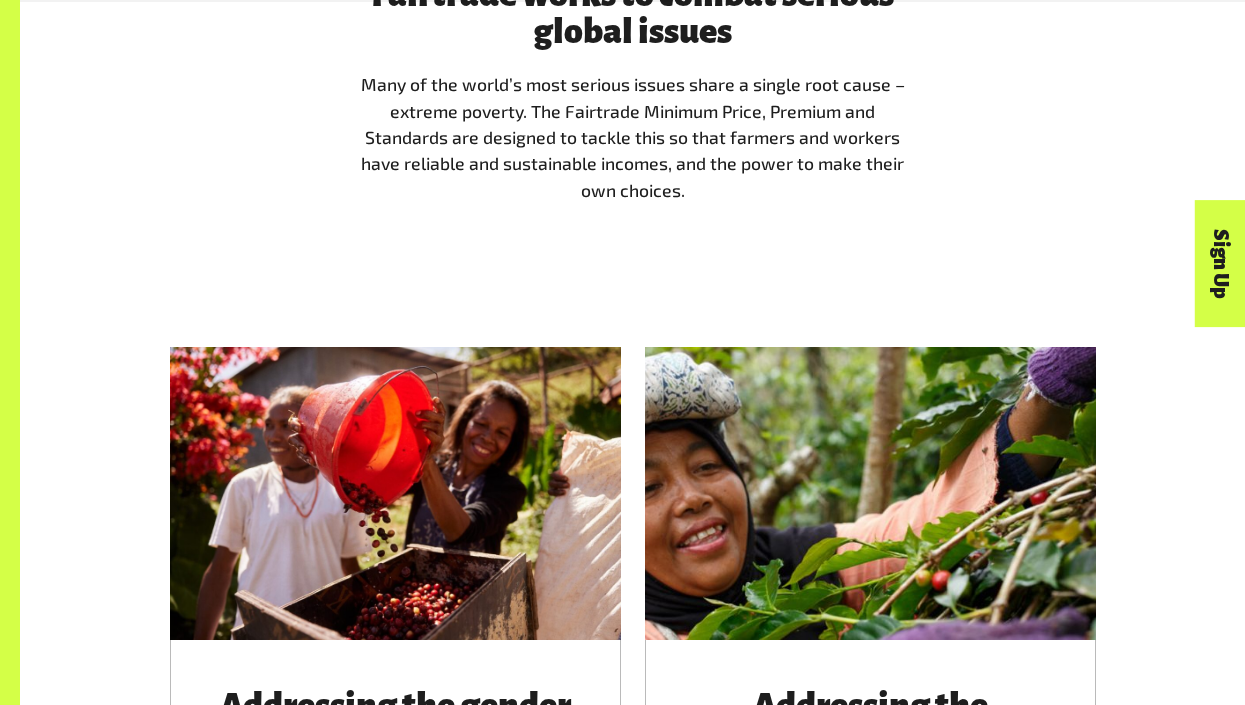 click on "Many of the world’s most serious issues share a single root cause – extreme poverty. The Fairtrade Minimum Price, Premium and Standards are designed to tackle this so that farmers and workers have reliable and sustainable incomes, and the power to make their own choices." at bounding box center [633, 137] 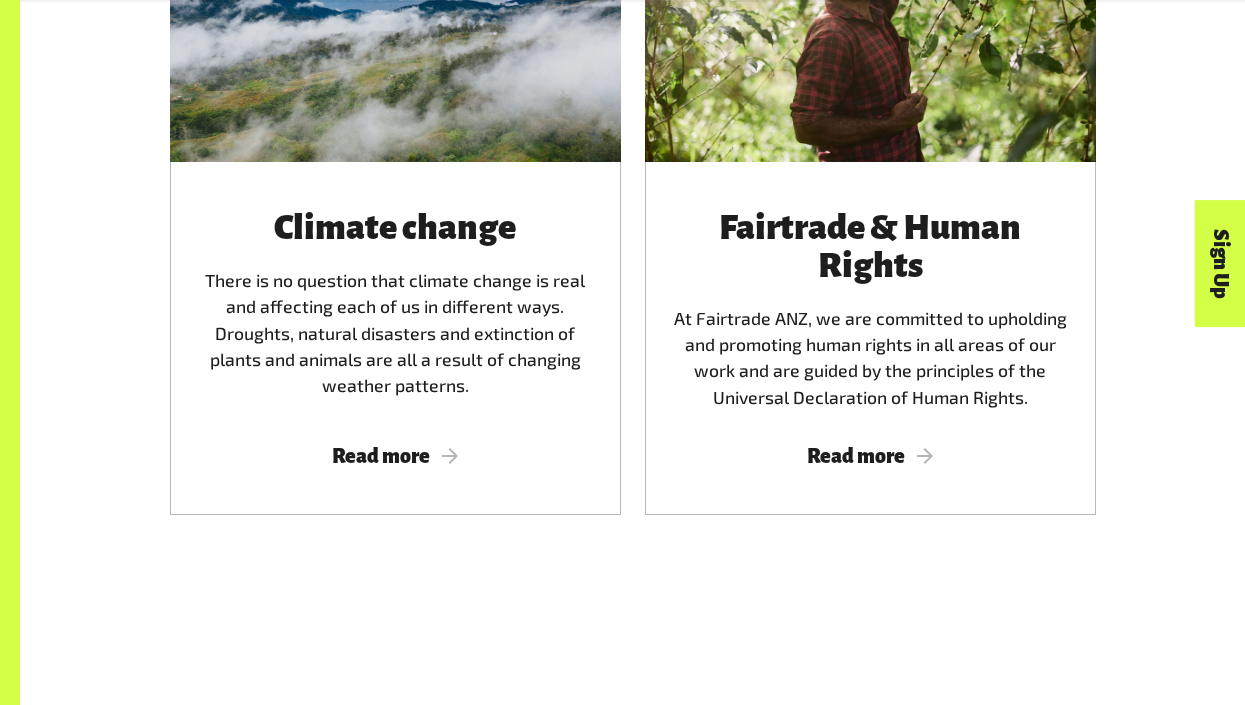 scroll, scrollTop: 3866, scrollLeft: 0, axis: vertical 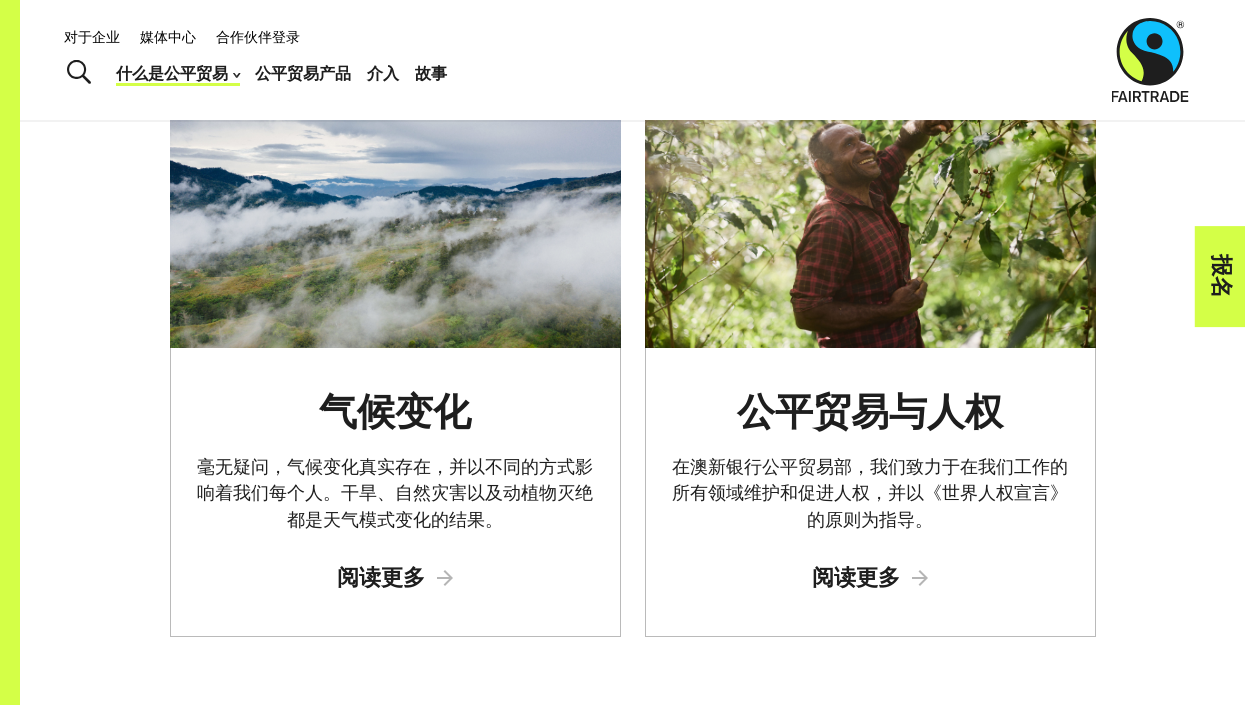 click on "故事" at bounding box center [431, 72] 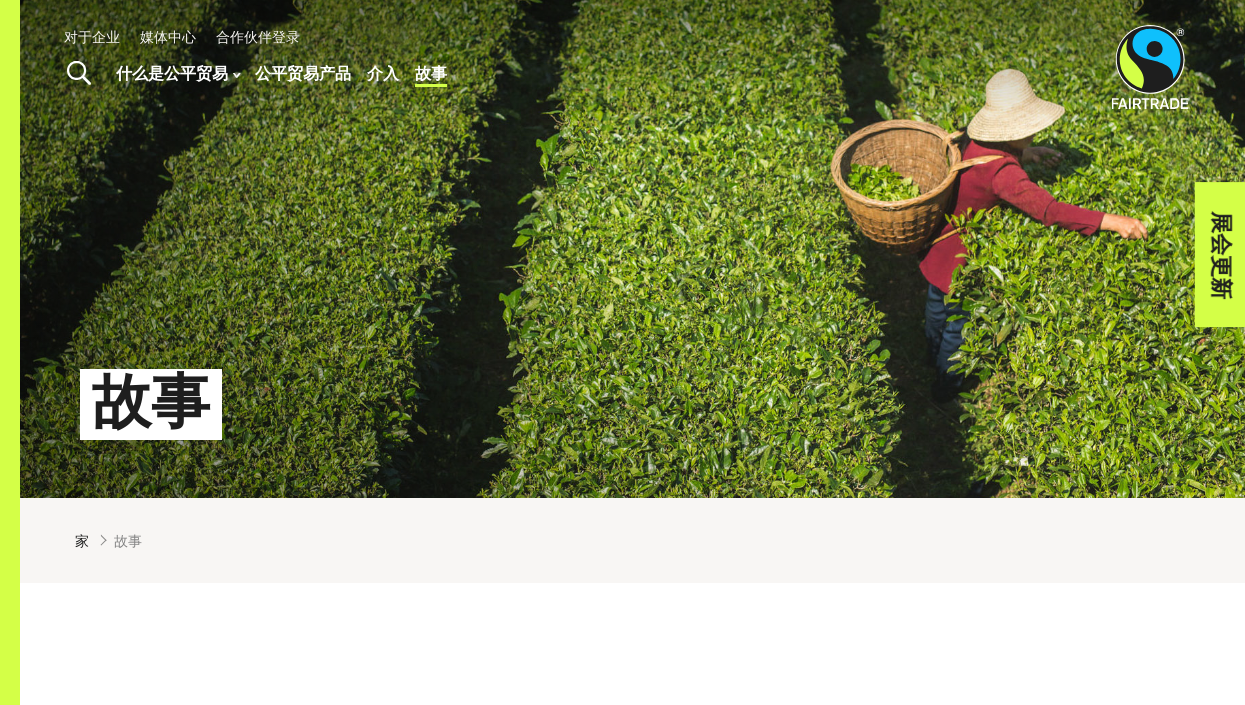 scroll, scrollTop: 0, scrollLeft: 0, axis: both 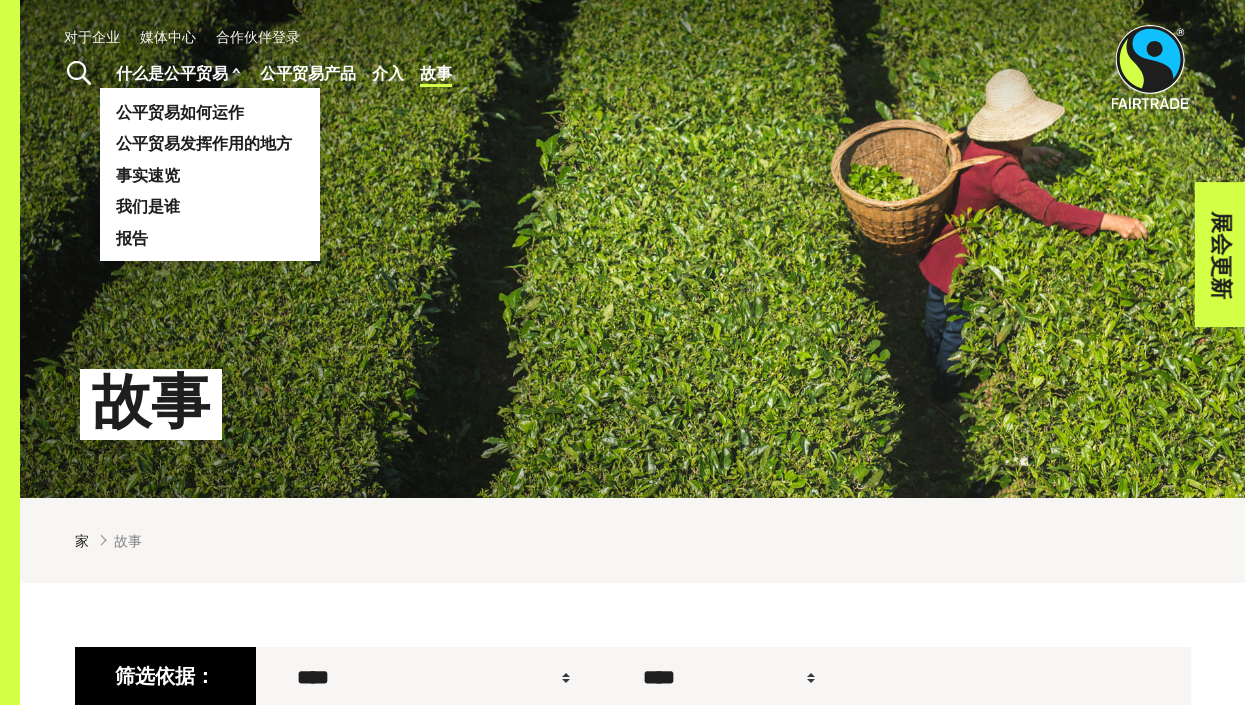 click on "什么是公平贸易" at bounding box center (172, 72) 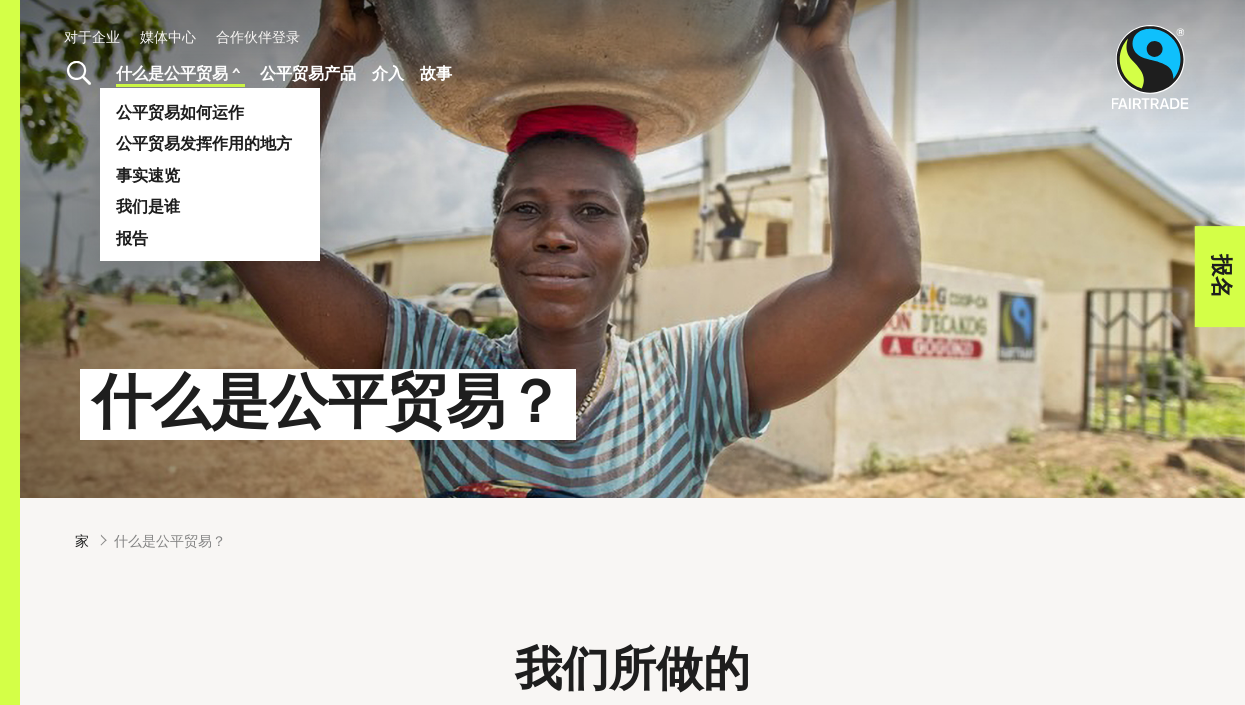 scroll, scrollTop: 0, scrollLeft: 0, axis: both 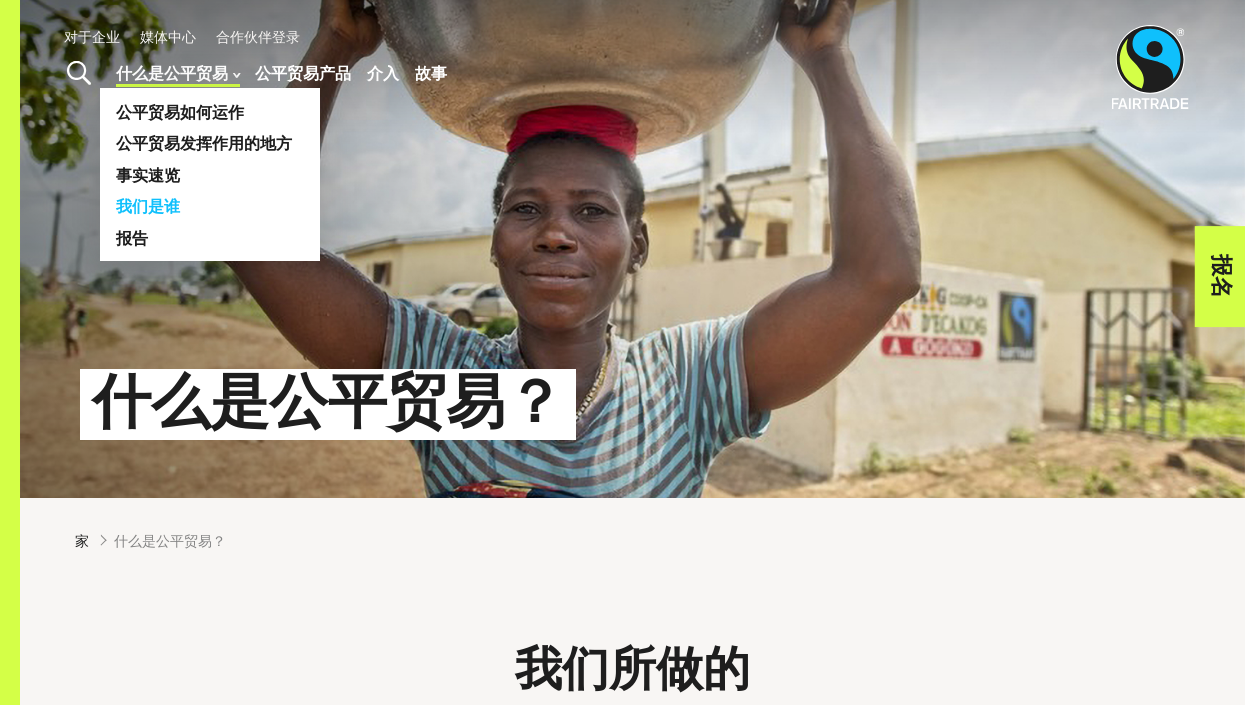 click on "我们是谁" at bounding box center (210, 206) 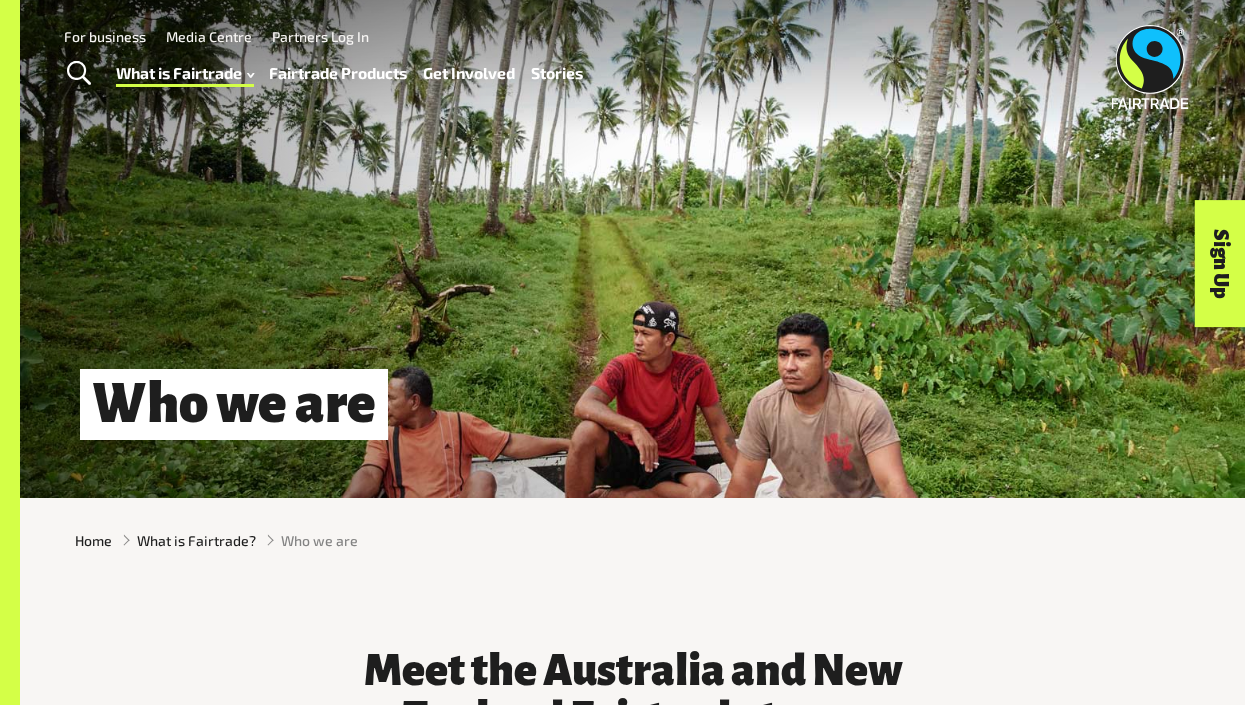 scroll, scrollTop: 0, scrollLeft: 0, axis: both 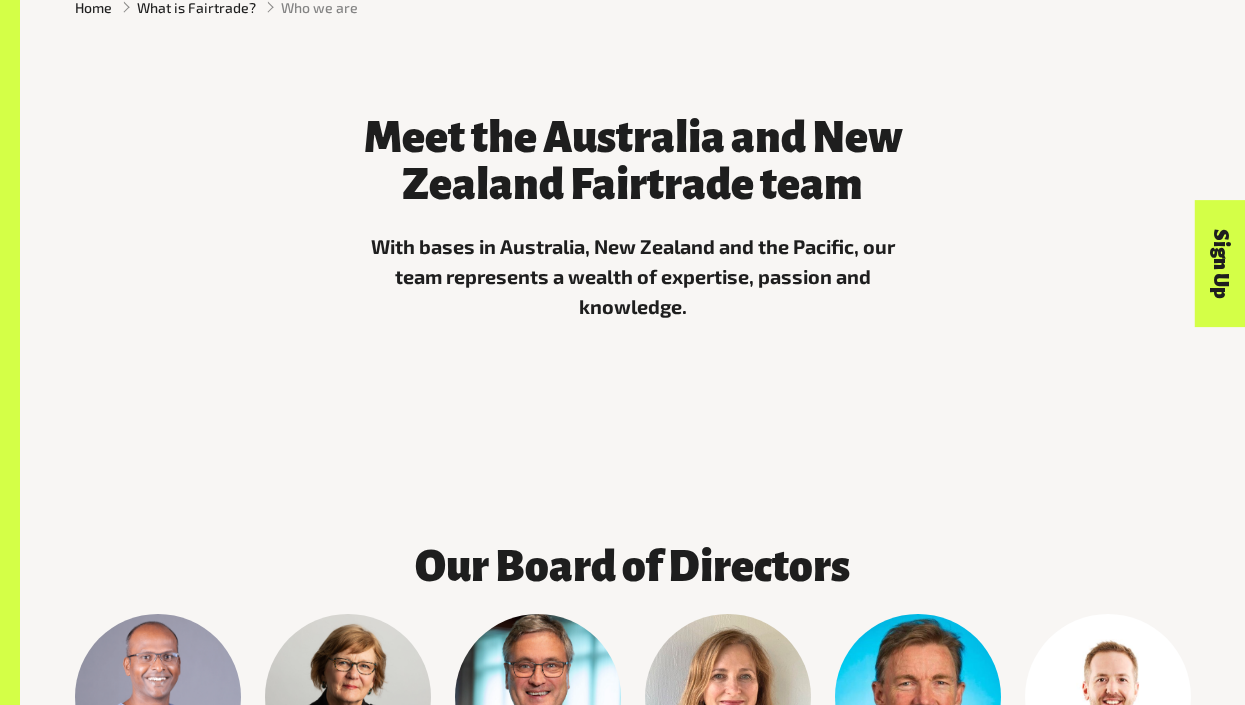 click on "Meet the Australia and New Zealand Fairtrade team
With bases in Australia, New Zealand and the Pacific, our team represents a wealth of expertise, passion and knowledge." at bounding box center [633, 213] 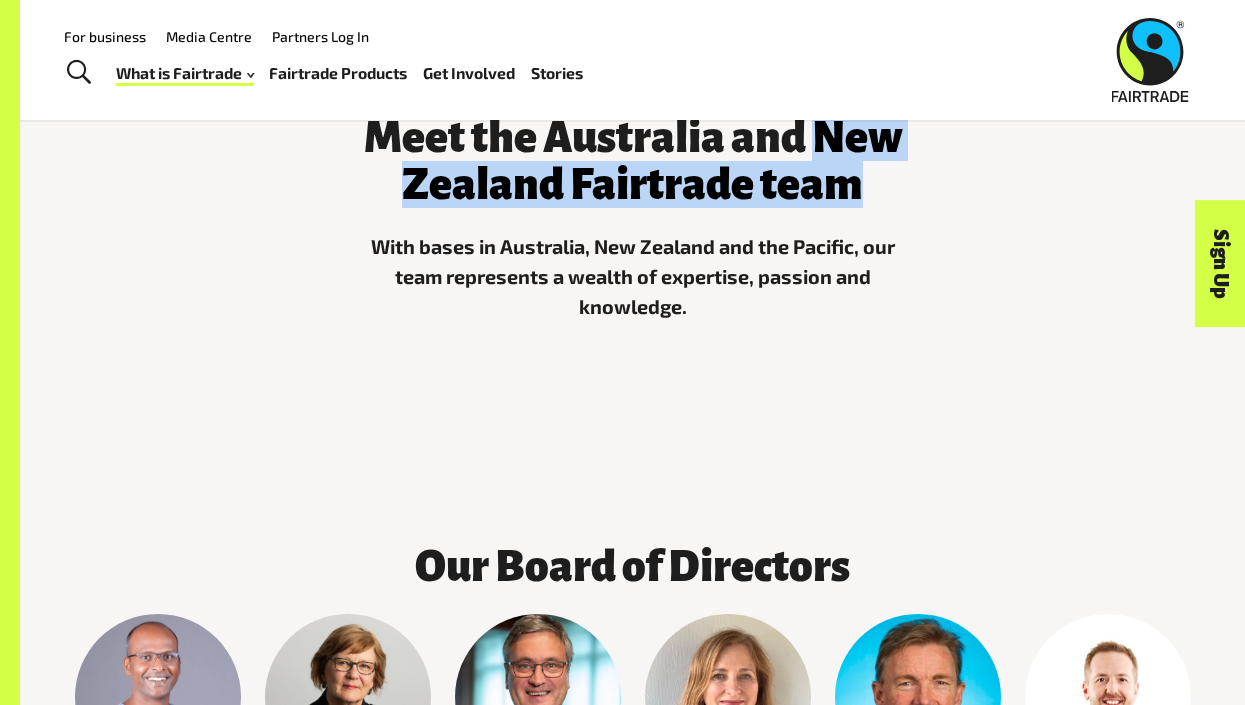 drag, startPoint x: 815, startPoint y: 137, endPoint x: 867, endPoint y: 196, distance: 78.64477 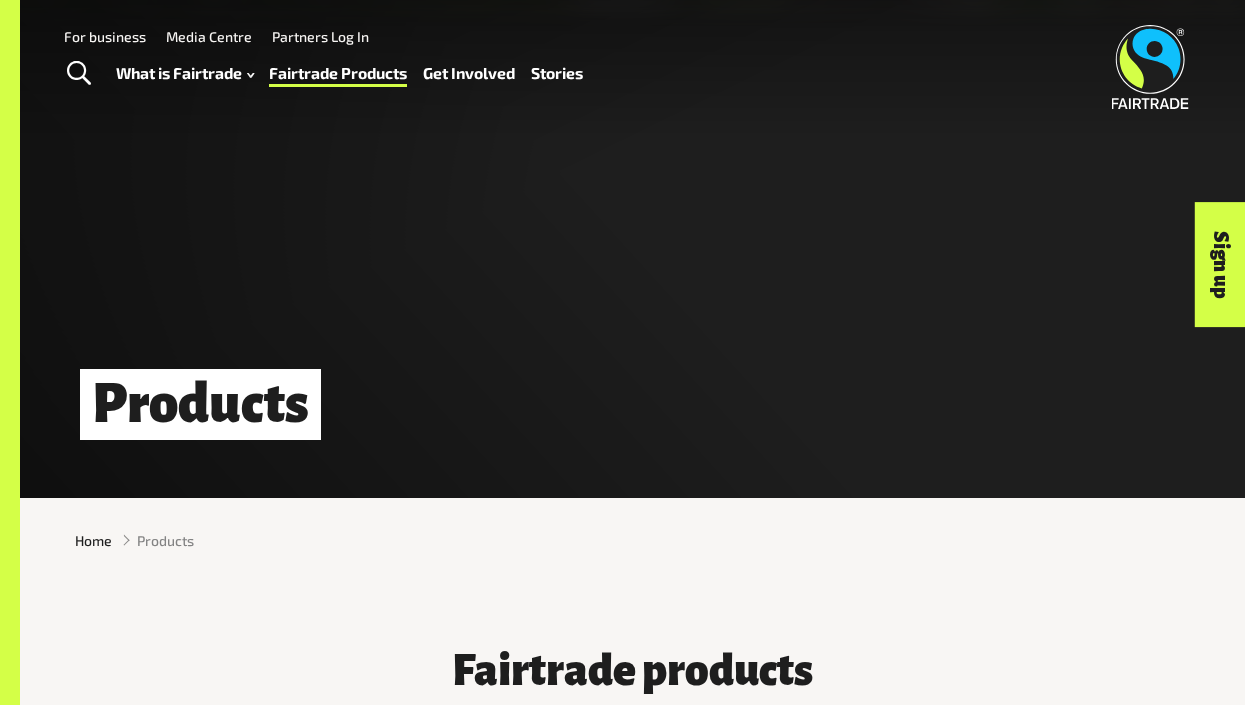 scroll, scrollTop: 0, scrollLeft: 0, axis: both 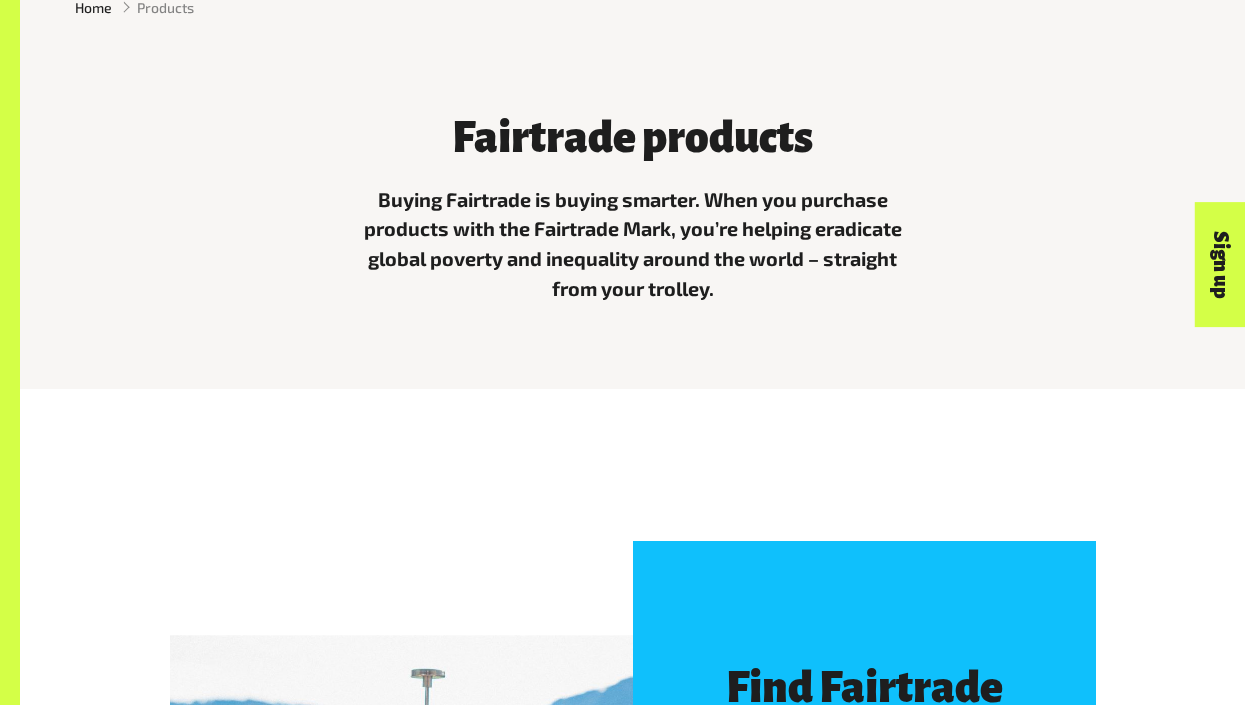click on "Buying Fairtrade is buying smarter. When you purchase products with the Fairtrade Mark, you’re helping eradicate global poverty and inequality around the world – straight from your trolley." at bounding box center (633, 244) 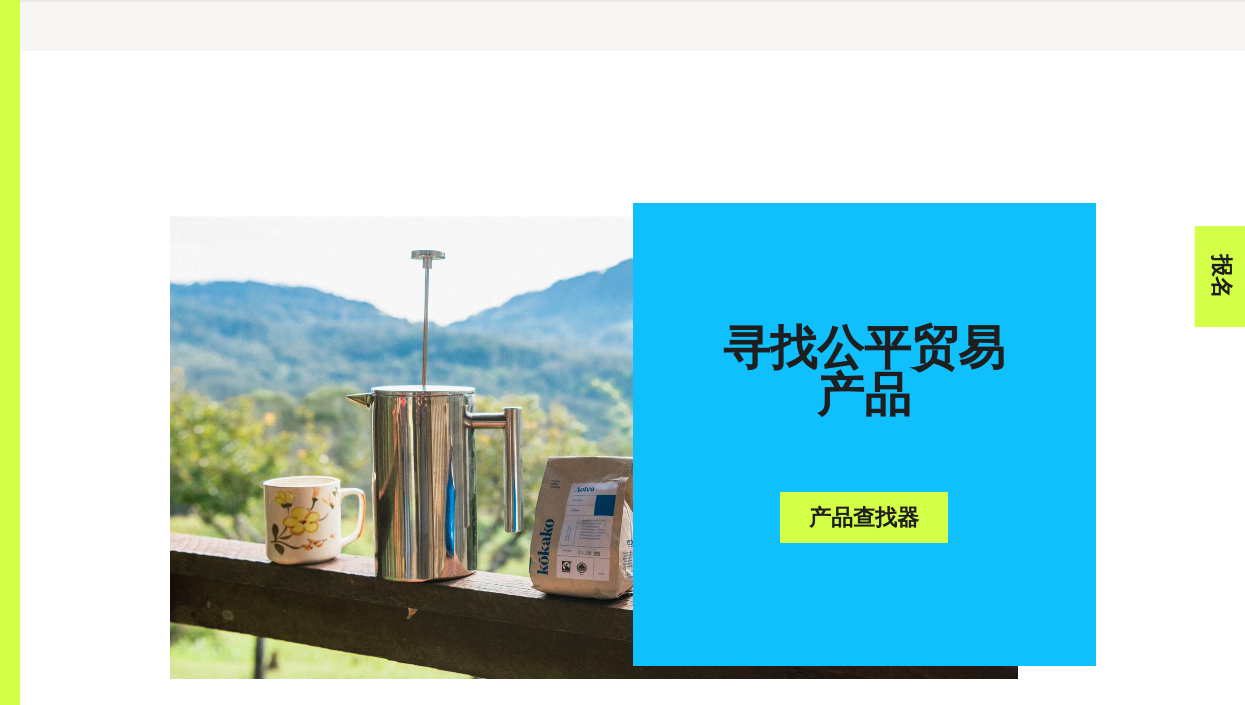 scroll, scrollTop: 533, scrollLeft: 0, axis: vertical 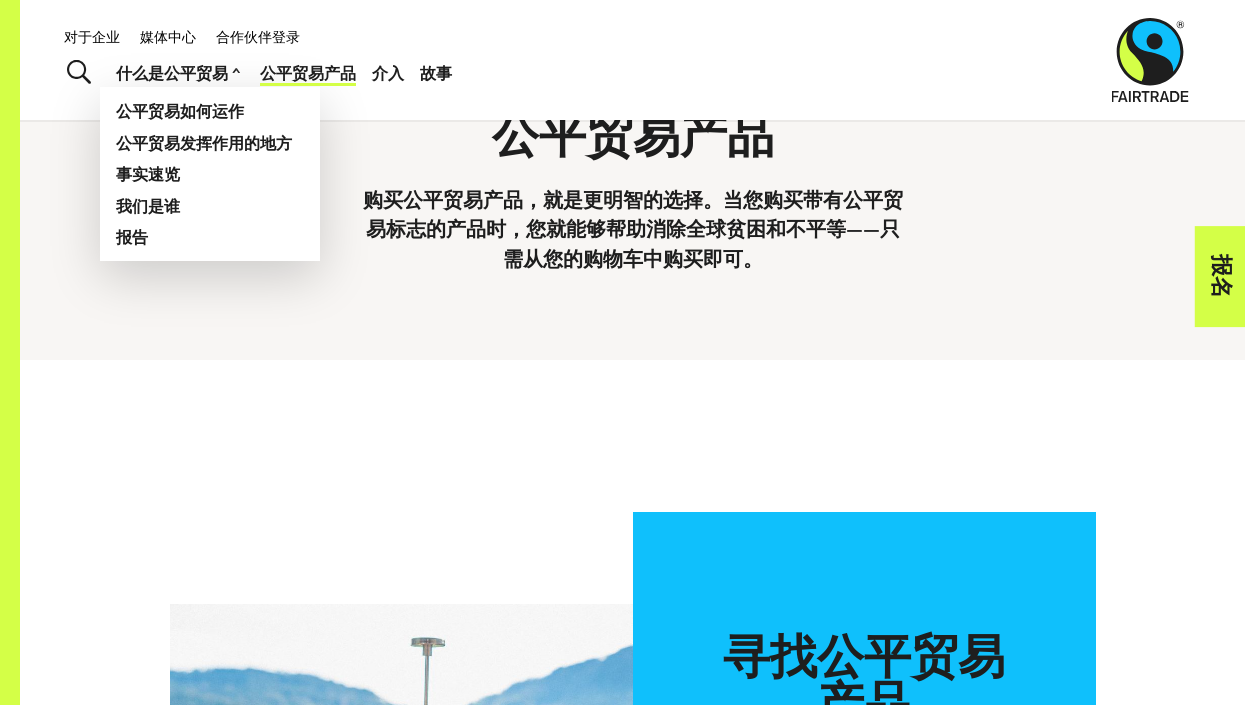 click on "什么是公平贸易" at bounding box center [172, 72] 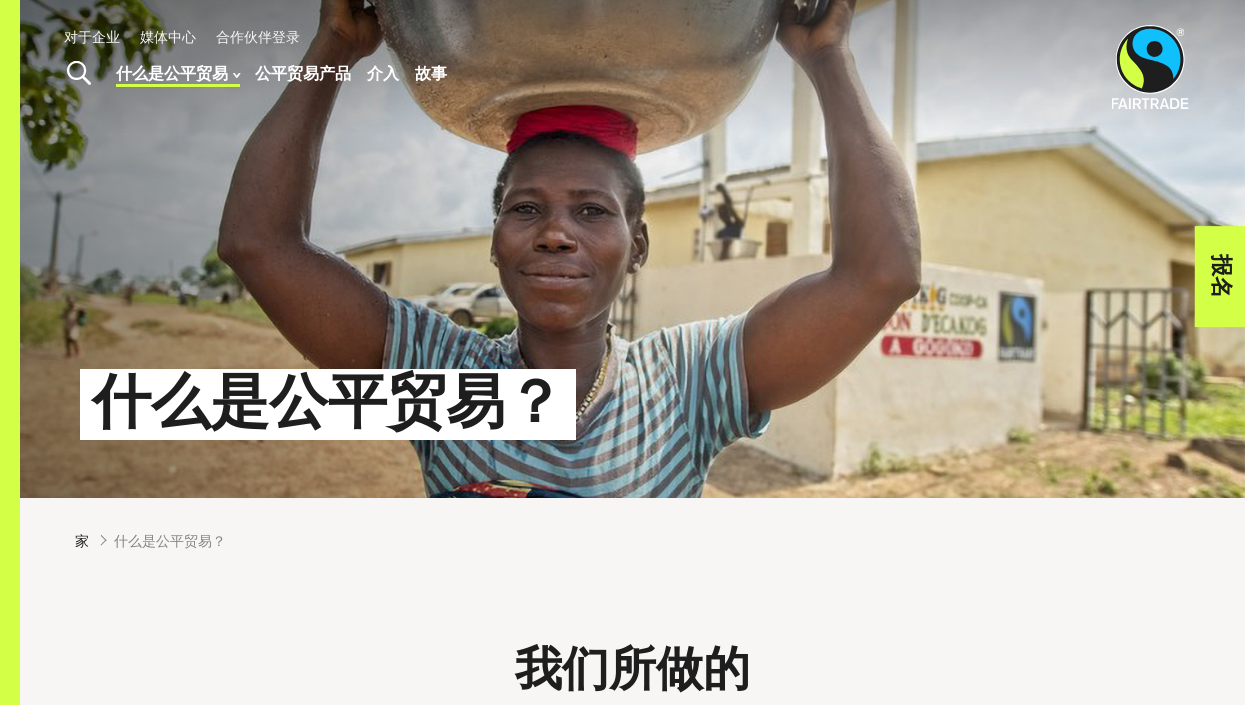 scroll, scrollTop: 0, scrollLeft: 0, axis: both 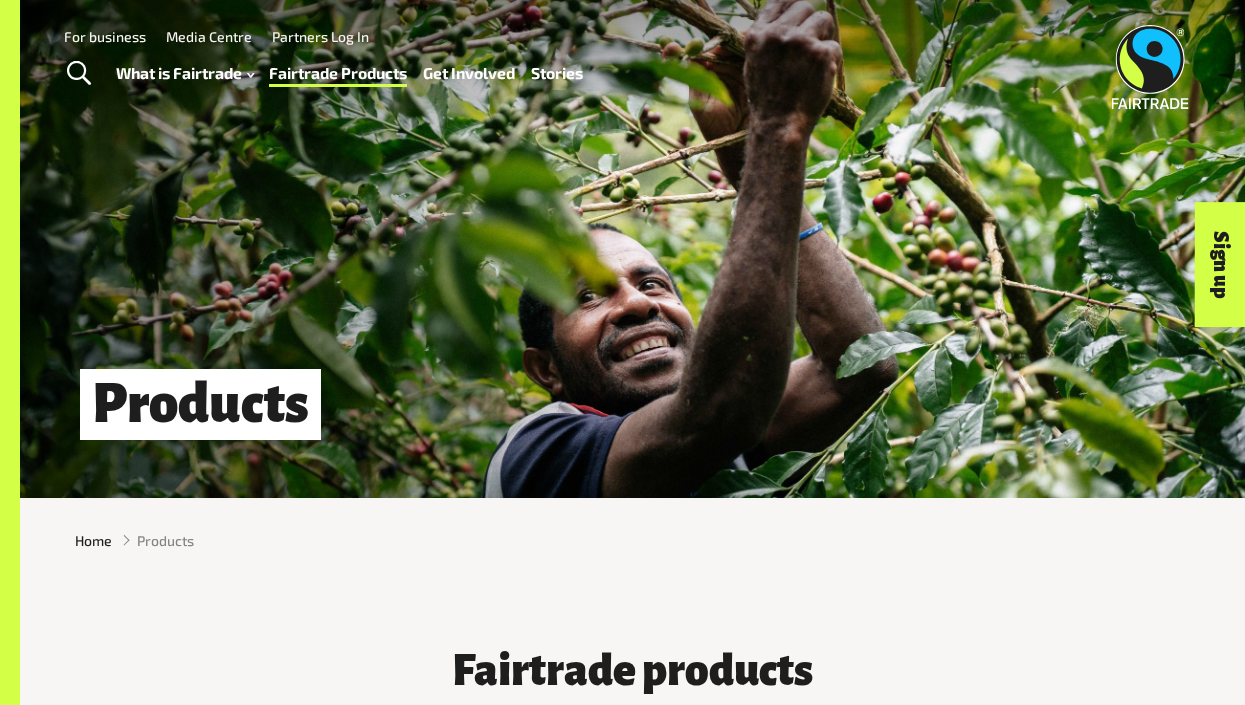 click on "Products" at bounding box center (632, 405) 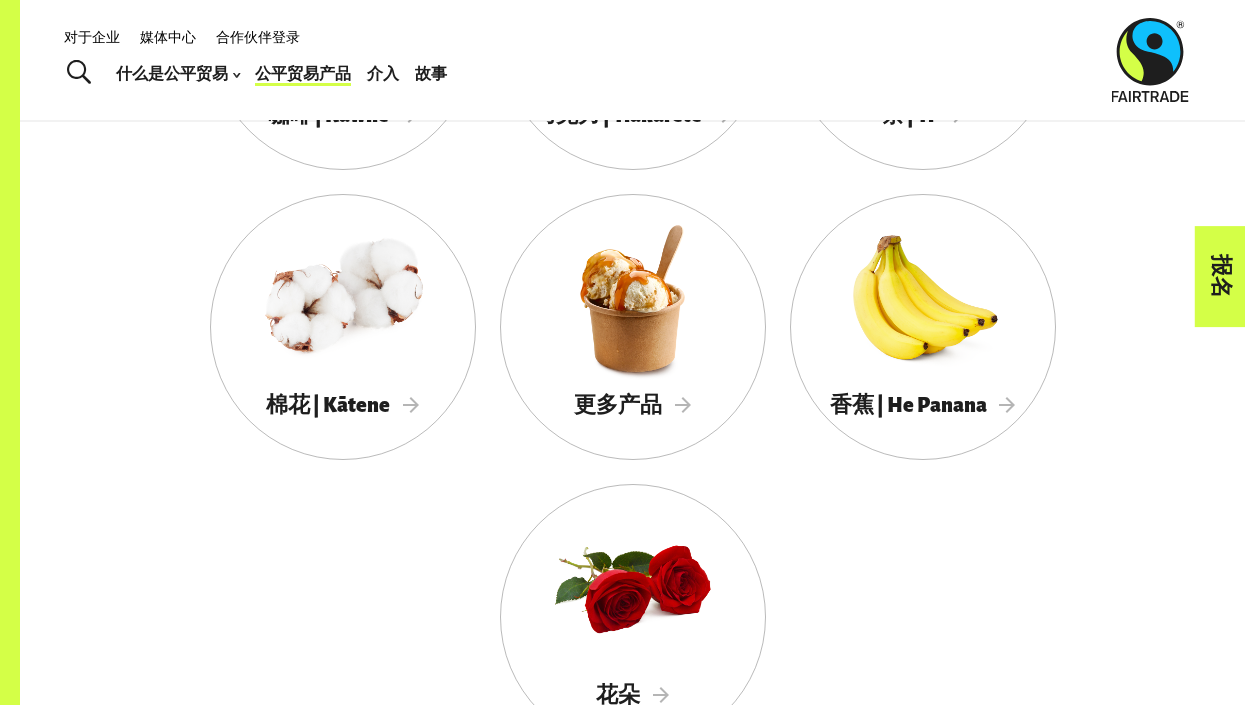 scroll, scrollTop: 1733, scrollLeft: 0, axis: vertical 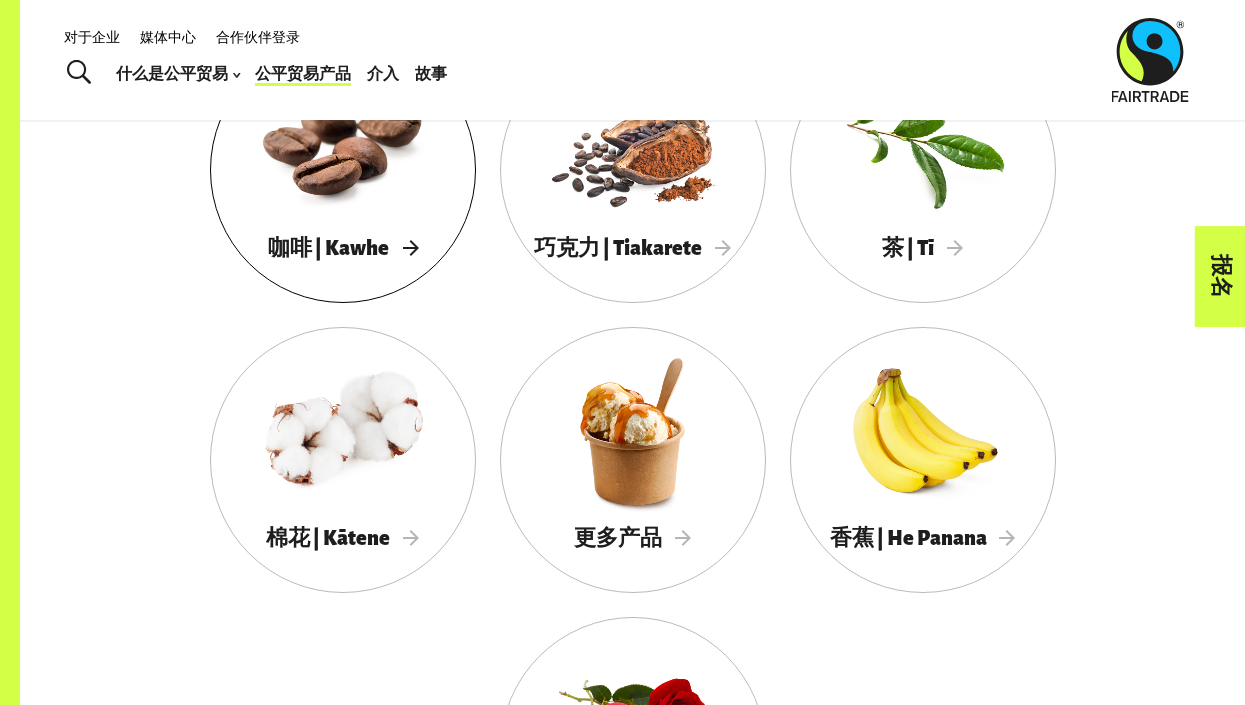 click on "咖啡 | Kawhe" at bounding box center [328, 248] 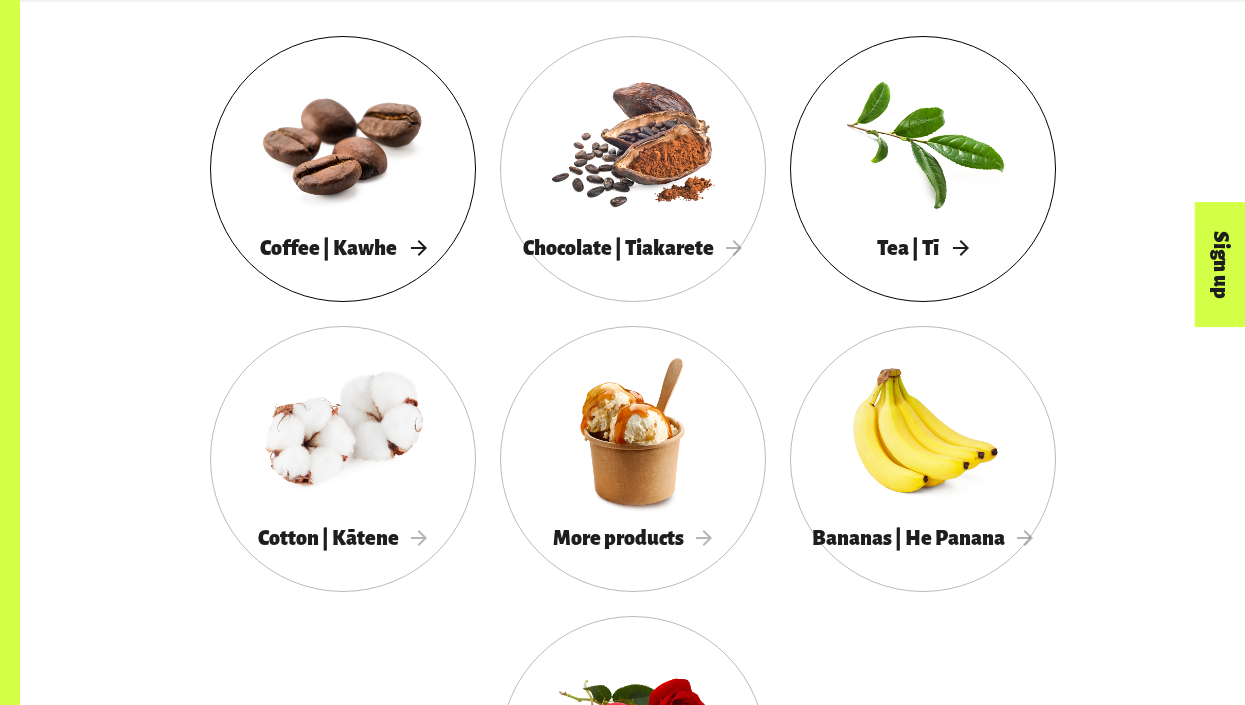 click on "Tea | Tī" at bounding box center (923, 248) 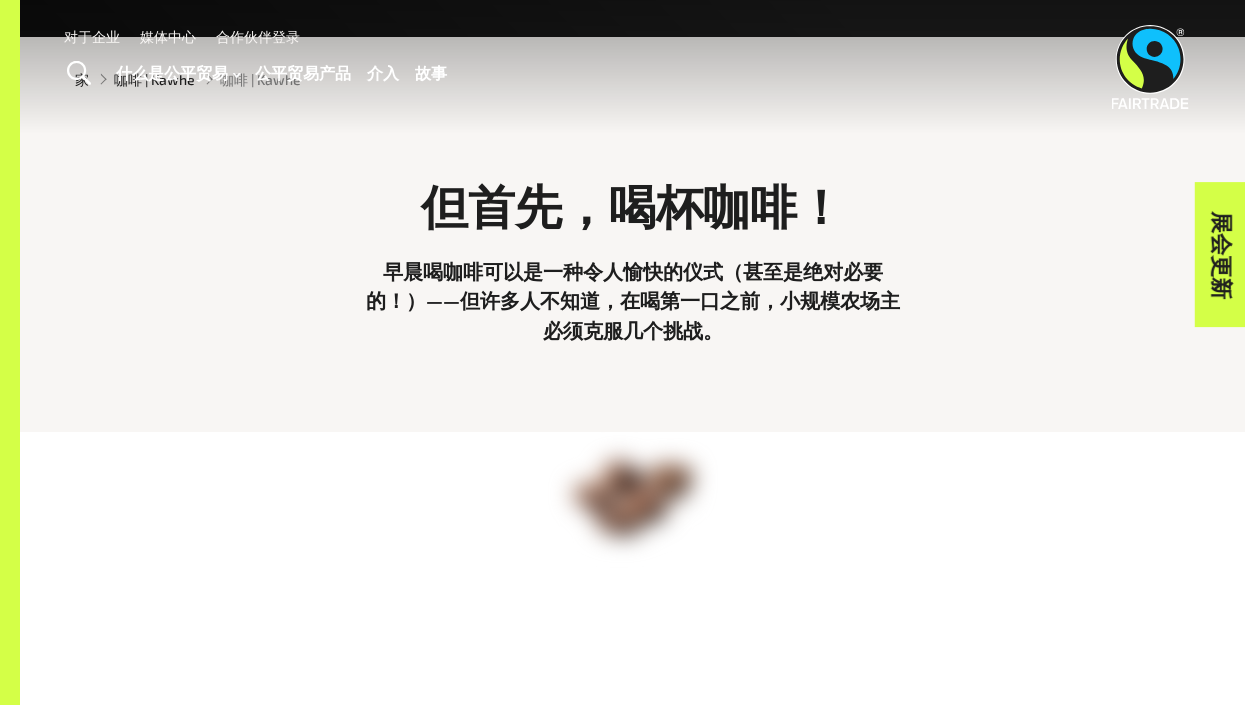 scroll, scrollTop: 0, scrollLeft: 0, axis: both 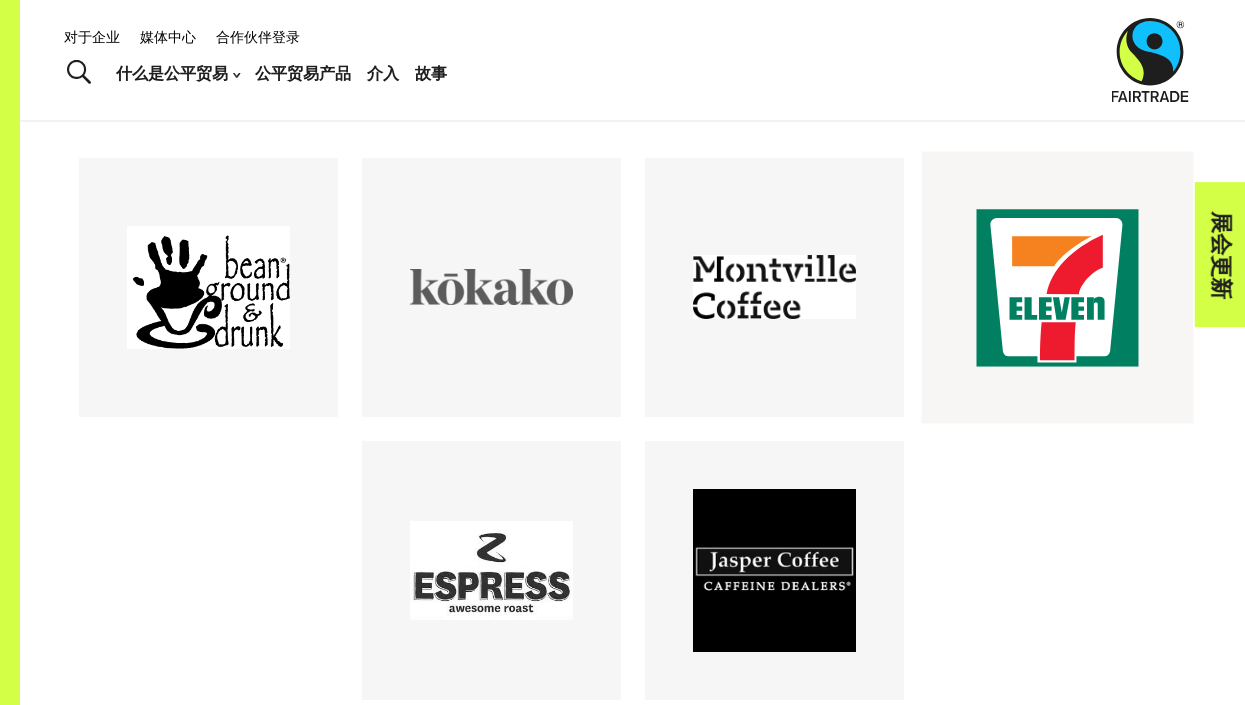 click at bounding box center [1057, 287] 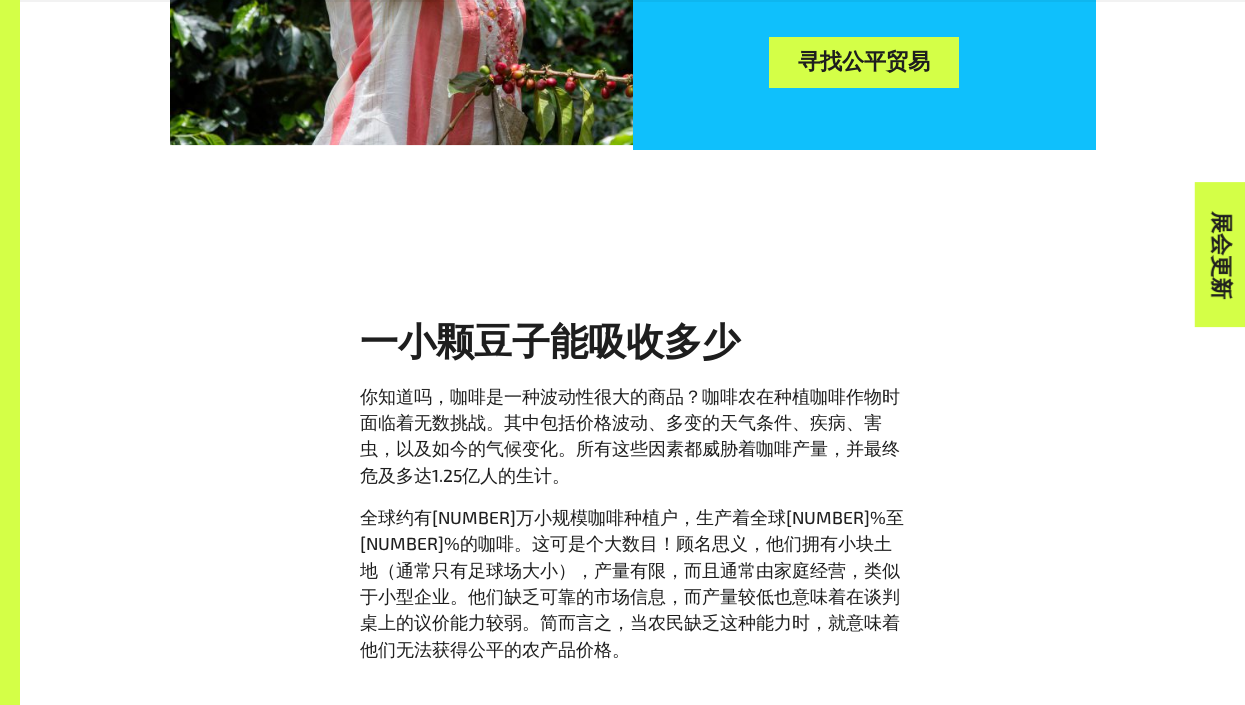 scroll, scrollTop: 2266, scrollLeft: 0, axis: vertical 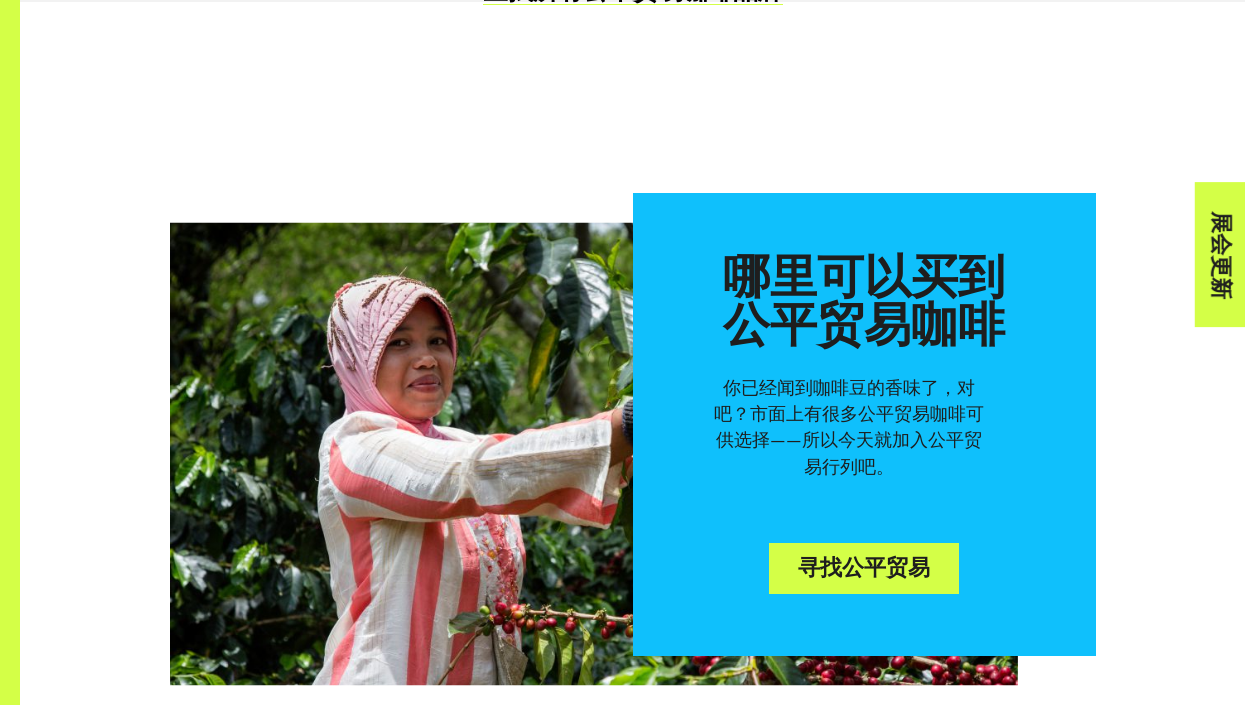 click on "寻找公平贸易" at bounding box center [863, 568] 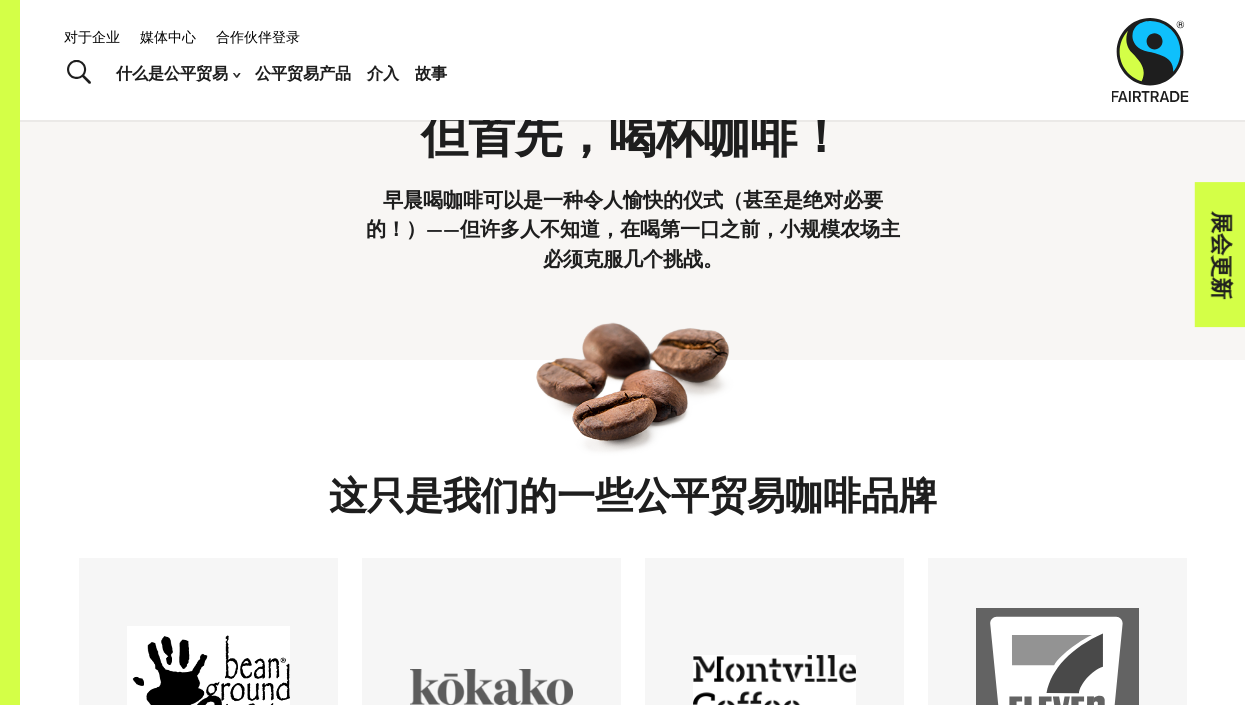 scroll, scrollTop: 0, scrollLeft: 0, axis: both 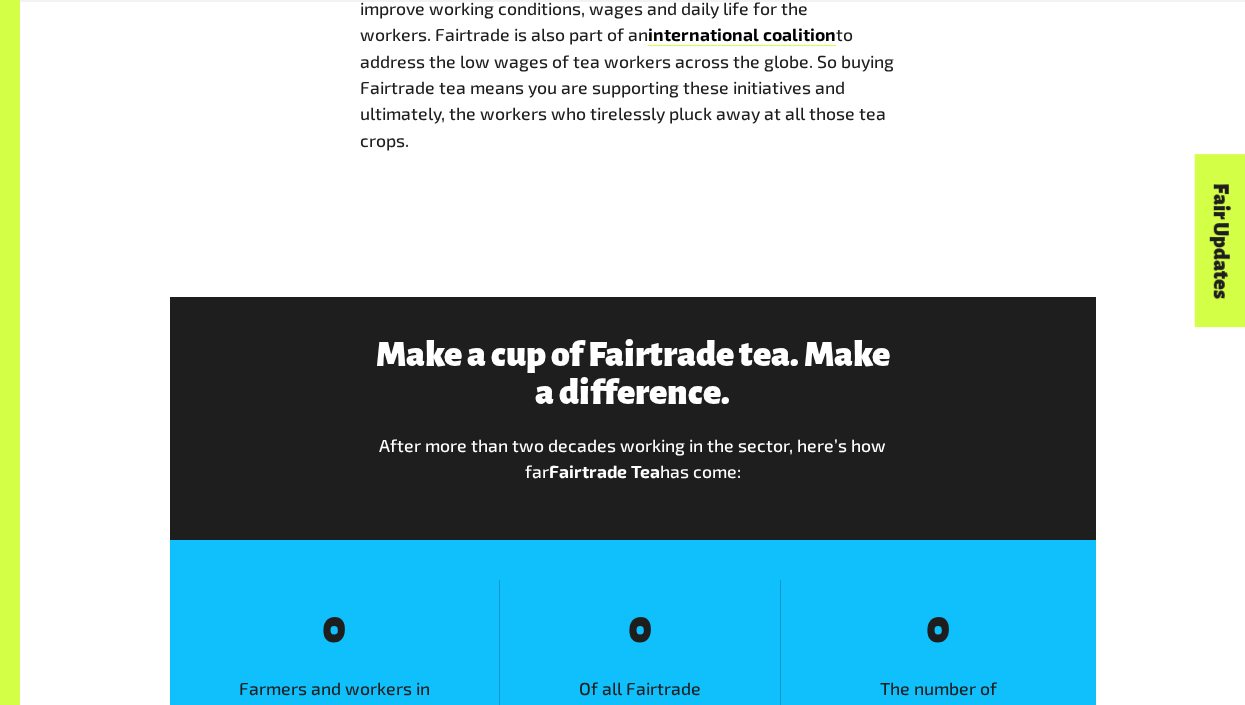 click on "After more than two decades working in the sector, here’s how far  Fairtrade Tea  has come:" at bounding box center [632, 458] 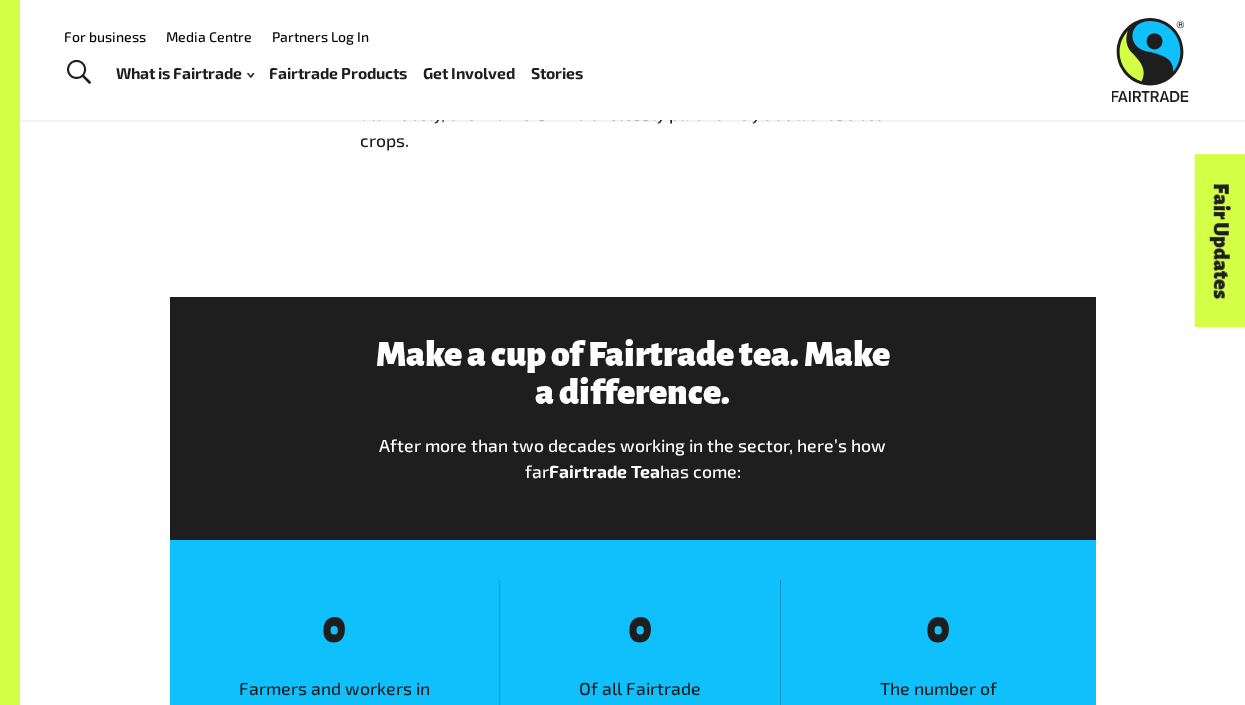 click on "Tea | Tī
Home
Tea | Tī
Tea | Tī
Time for a cuppa?
Whether you take it white, black or green – it’s a drink thousands of years old and enjoyed by millions. While it’s a life source for countless workers, the sector’s colonial legacy of poor wages and inadequate working conditions has been hard to shake.
Fairtrade tea brands
FIND ALL FAIRTRADE TEA BRANDS" at bounding box center [632, 942] 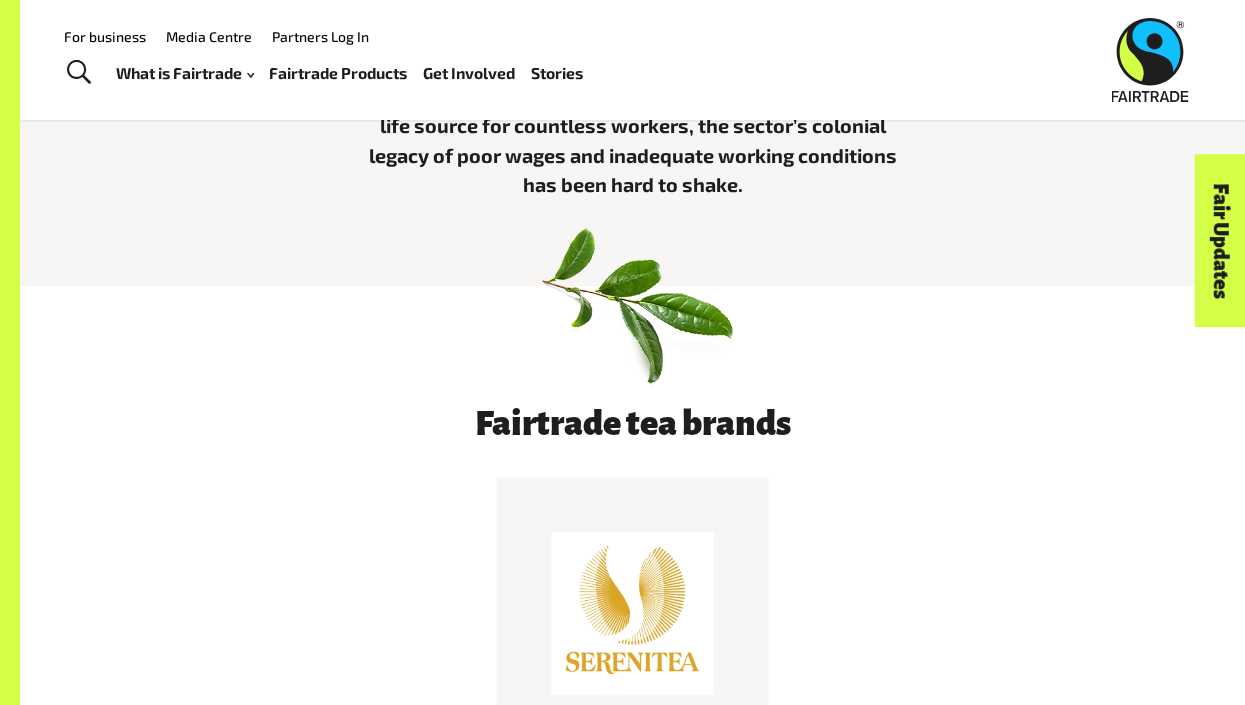 click at bounding box center (632, 613) 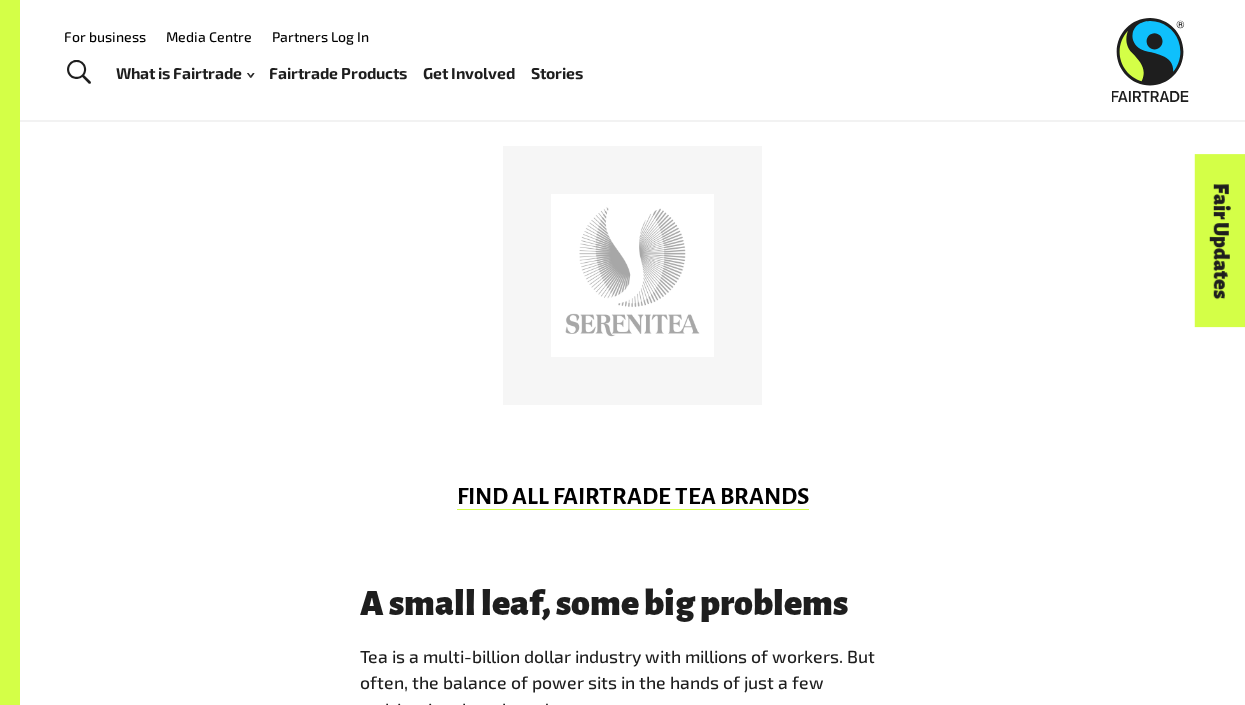 scroll, scrollTop: 1066, scrollLeft: 0, axis: vertical 